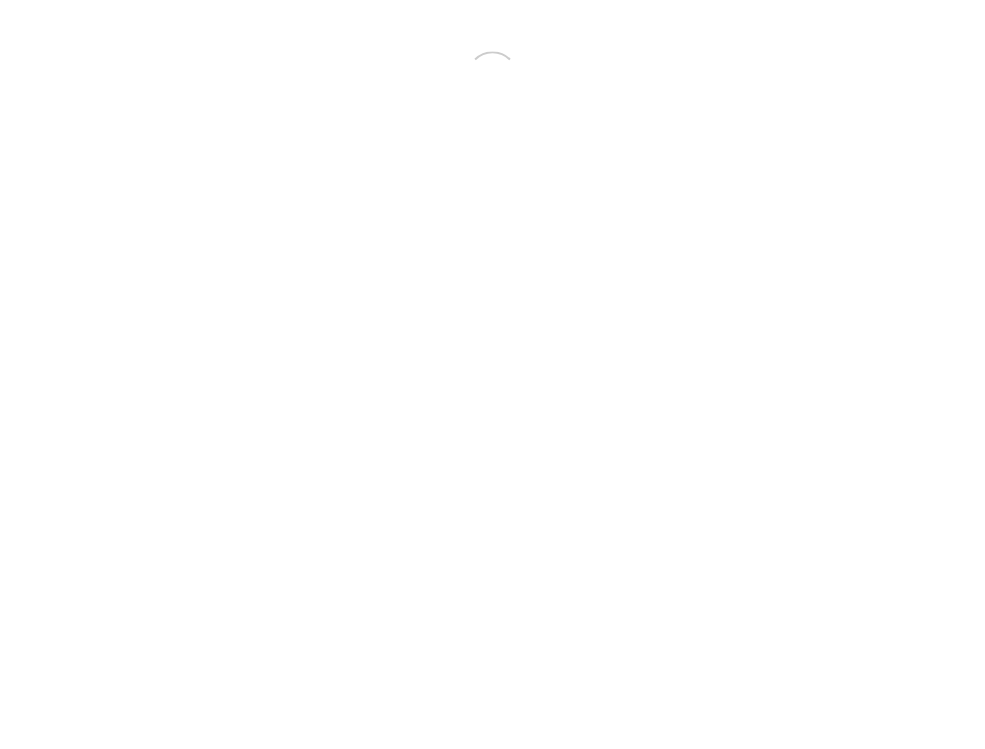 scroll, scrollTop: 0, scrollLeft: 0, axis: both 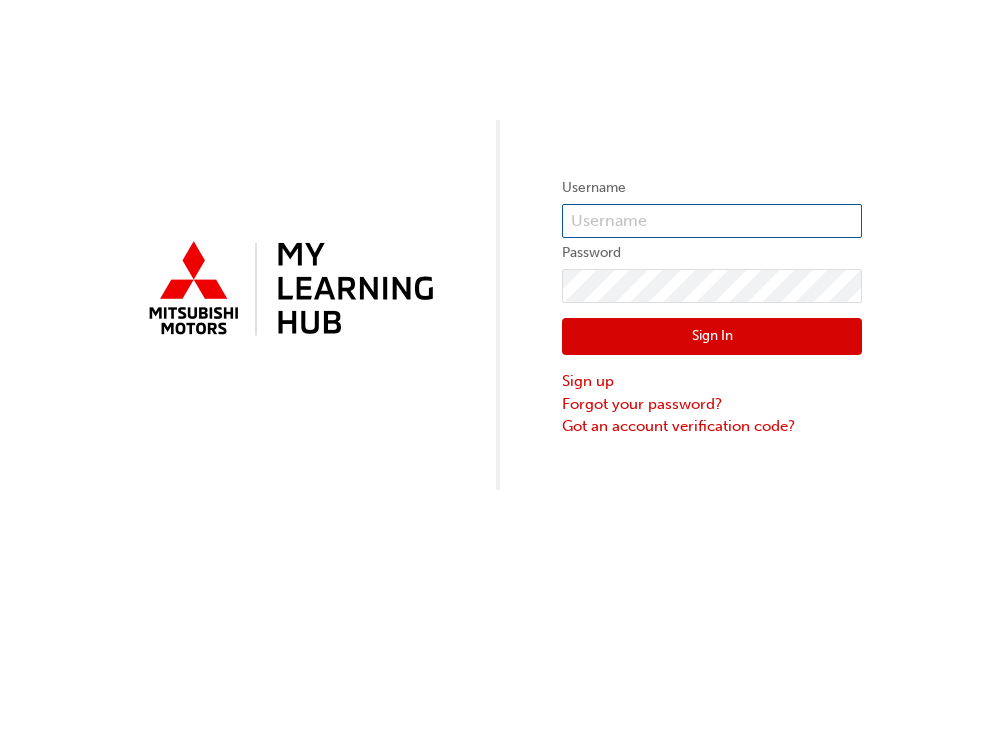 click at bounding box center (712, 221) 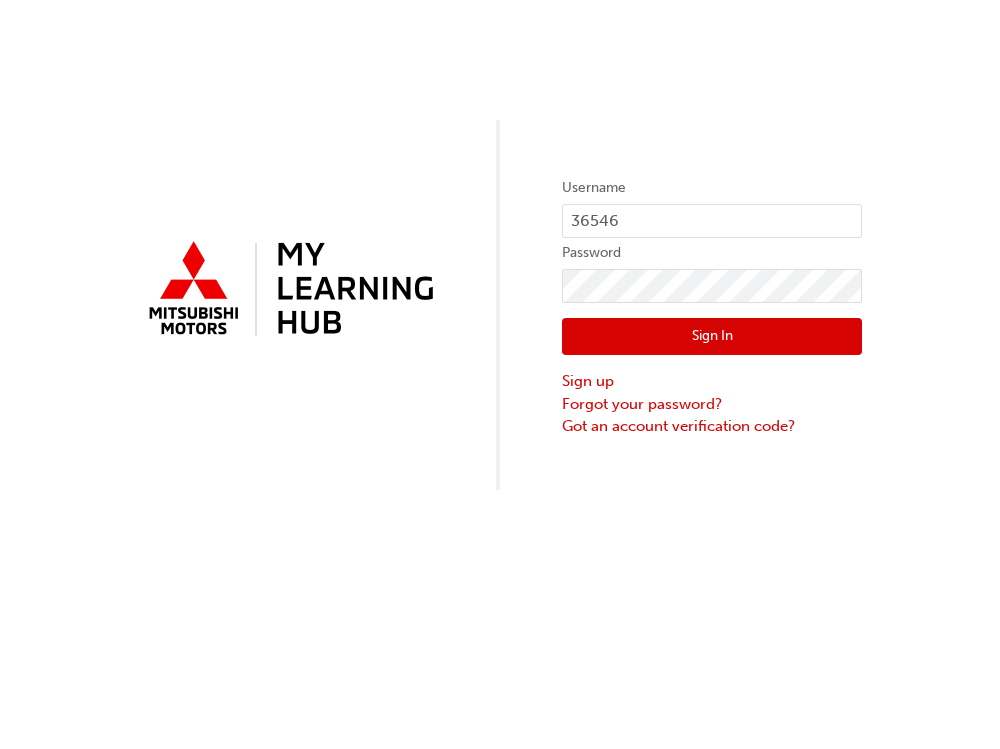 click on "Sign In Sign up Forgot your password? Got an account verification code?" at bounding box center [712, 370] 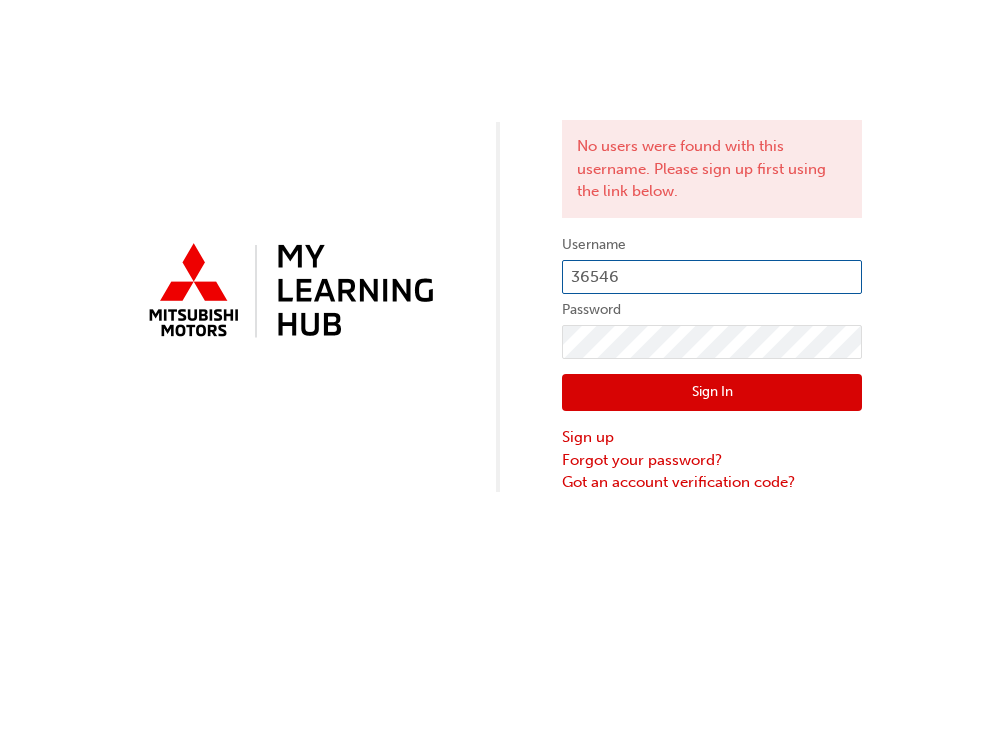 click on "36546" at bounding box center (712, 277) 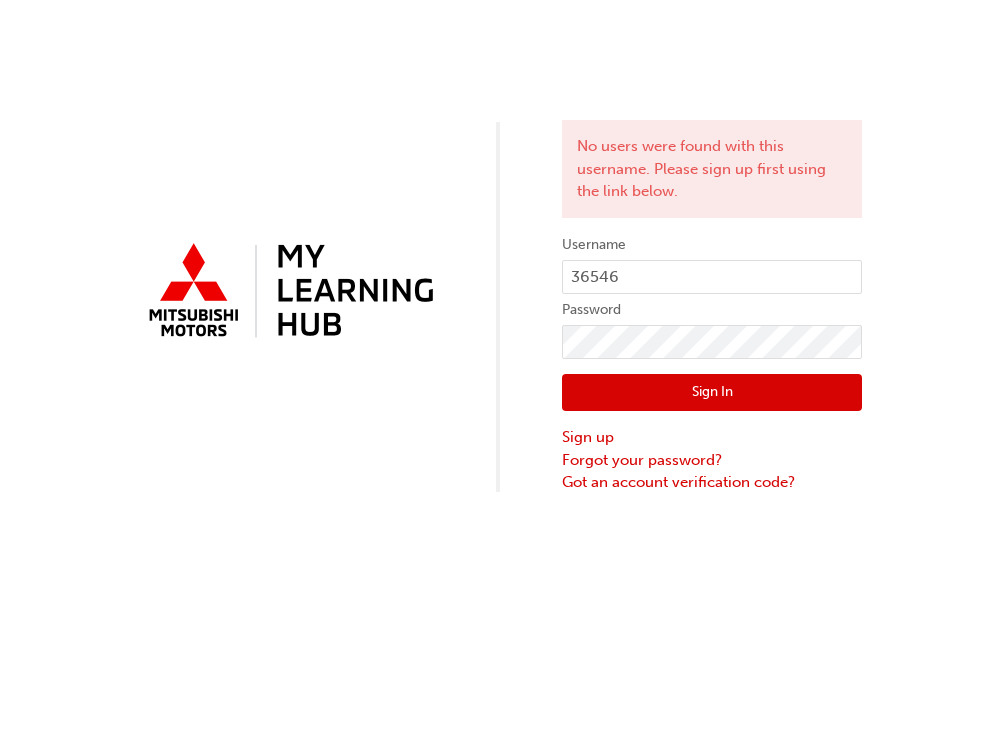 click at bounding box center [288, 292] 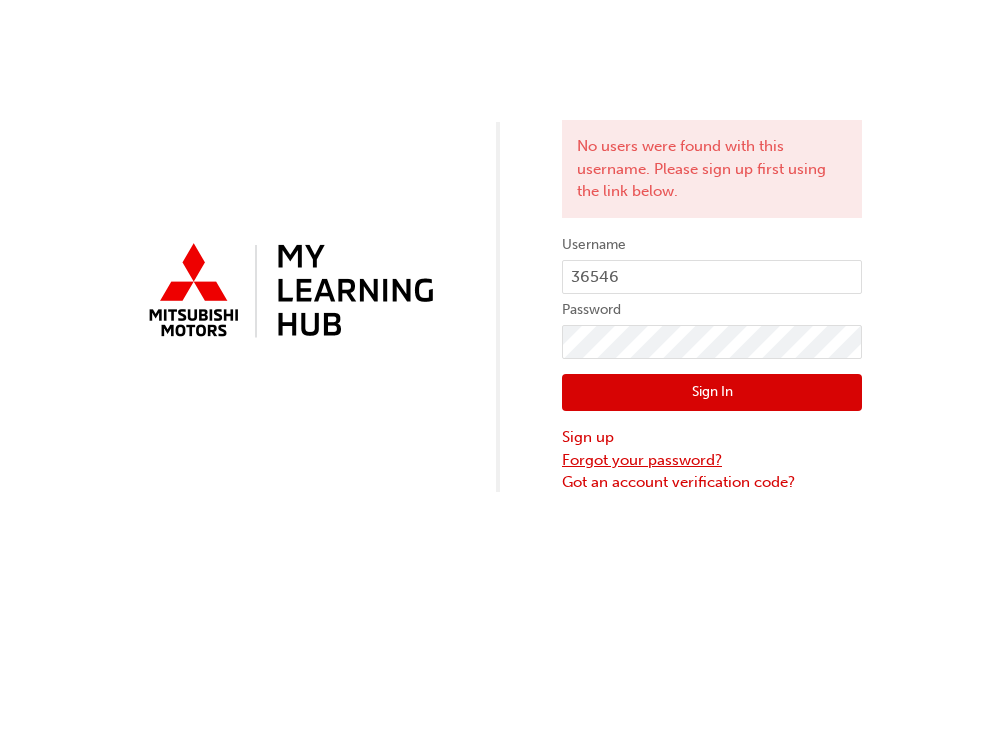 click on "Forgot your password?" at bounding box center (712, 460) 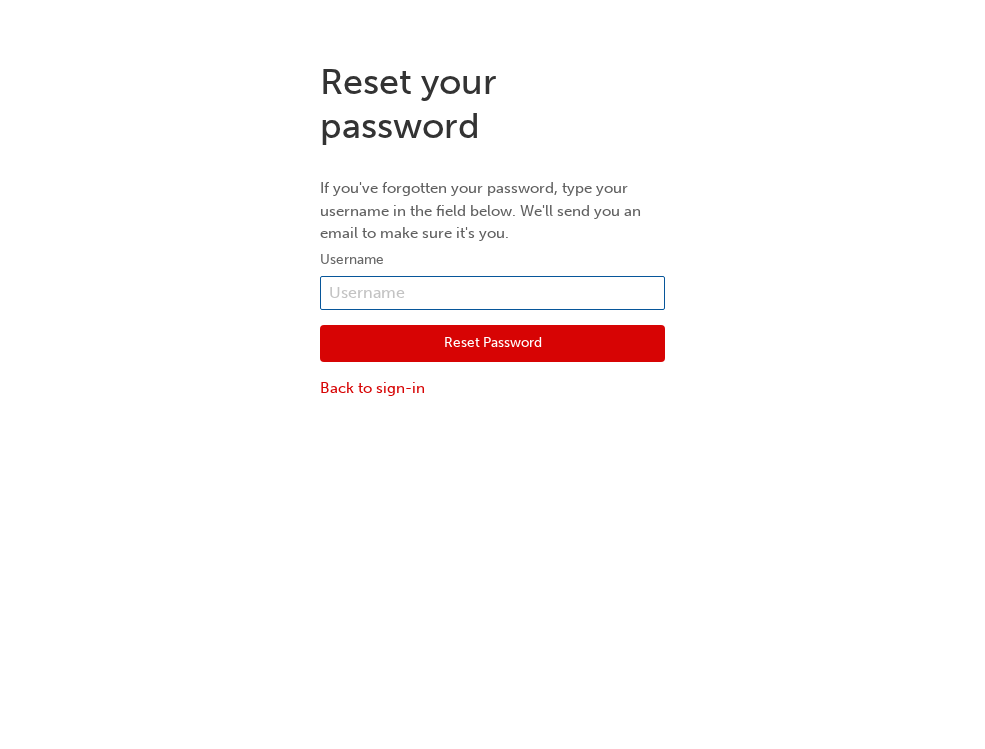 click at bounding box center (492, 293) 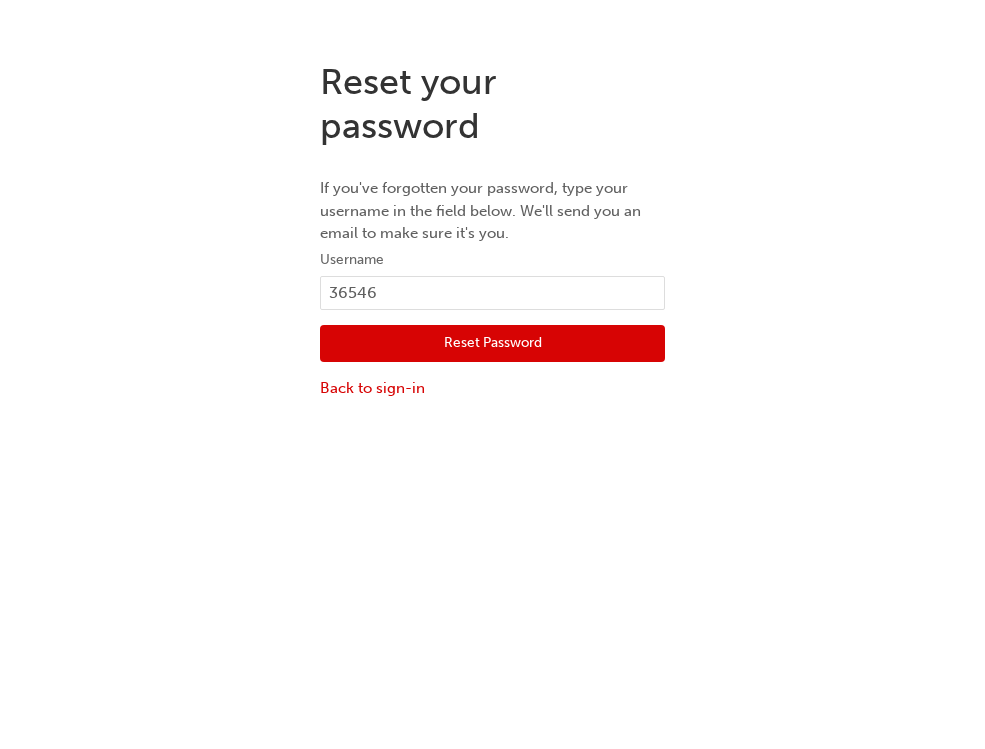 click on "Reset Password" at bounding box center (492, 344) 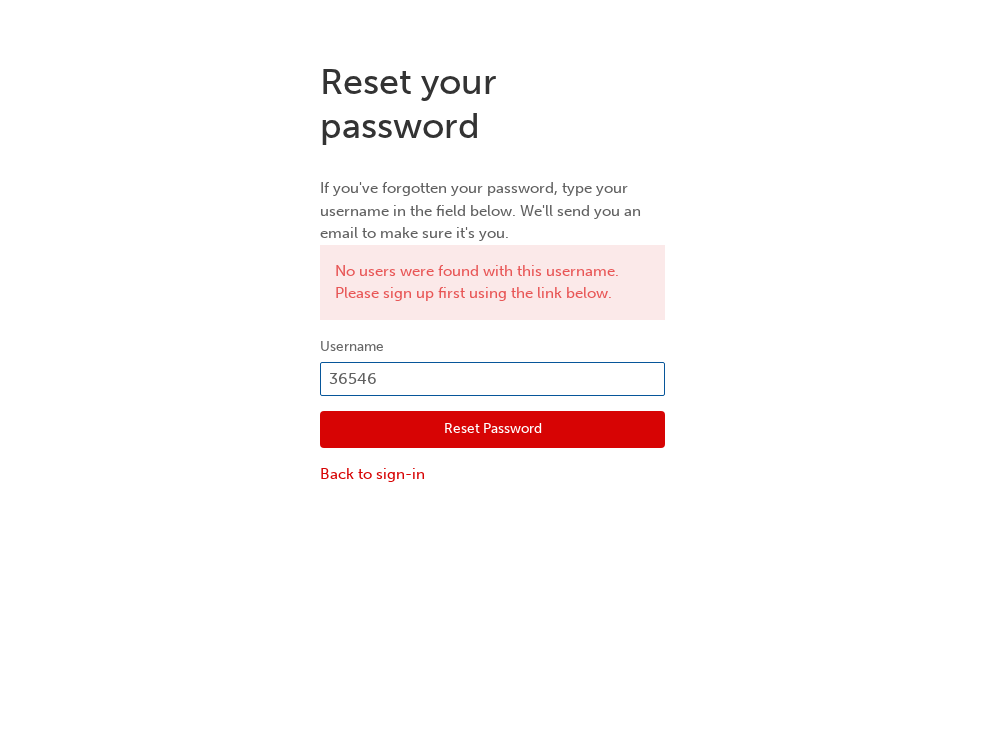 click on "36546" at bounding box center [492, 379] 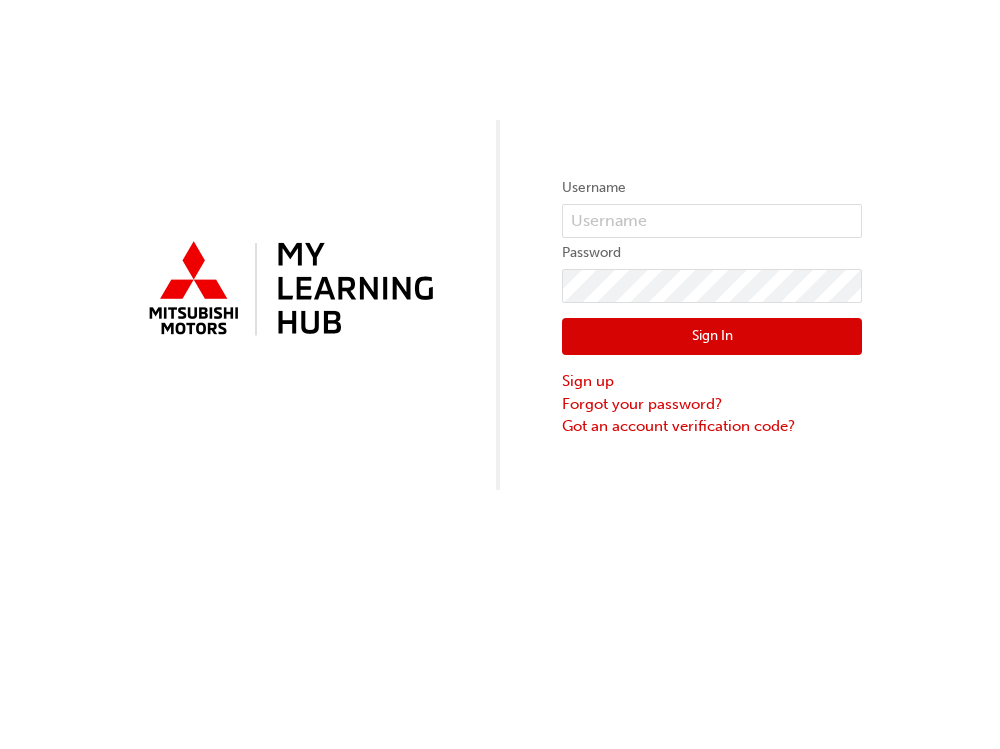 scroll, scrollTop: 0, scrollLeft: 0, axis: both 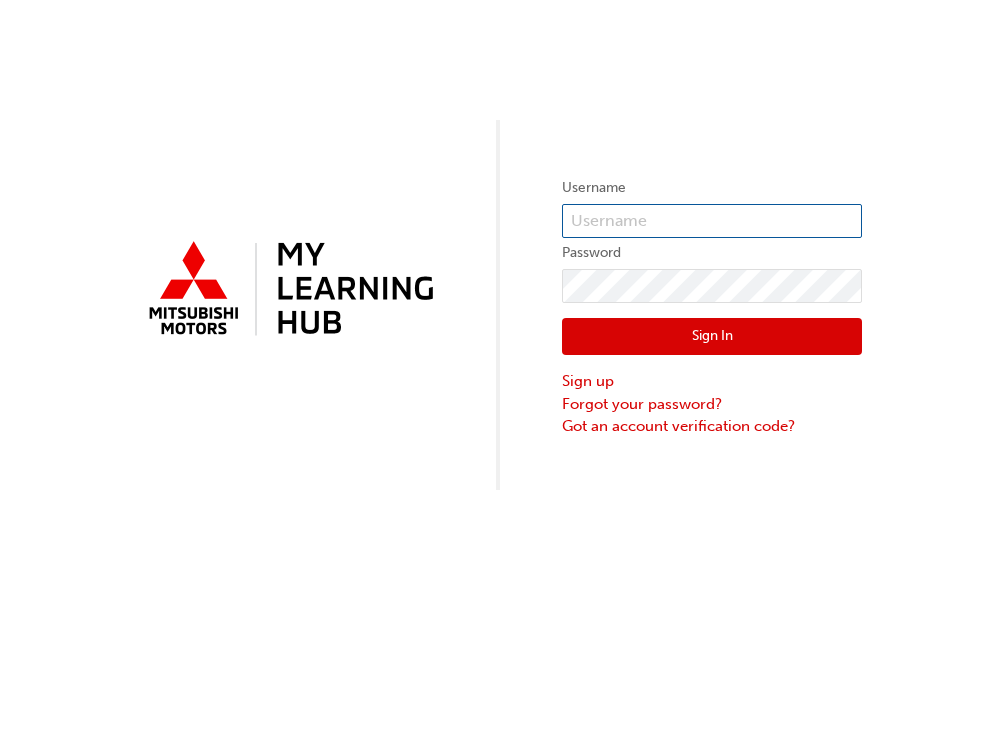 click at bounding box center [712, 221] 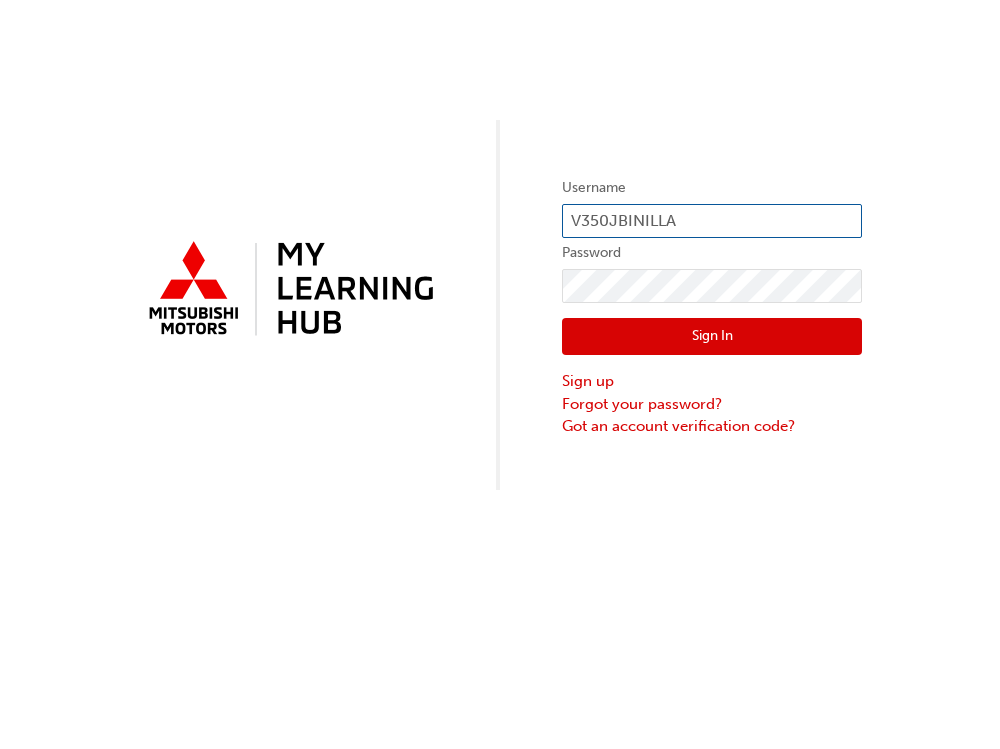 type on "V350JBINILLA" 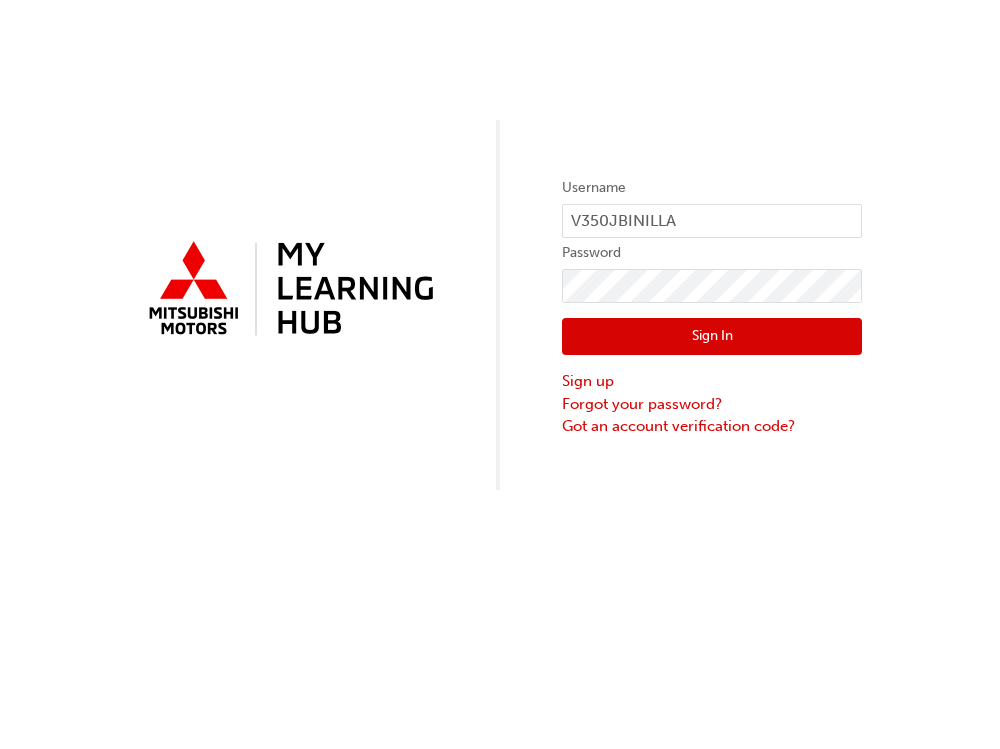click on "Password" at bounding box center [712, 253] 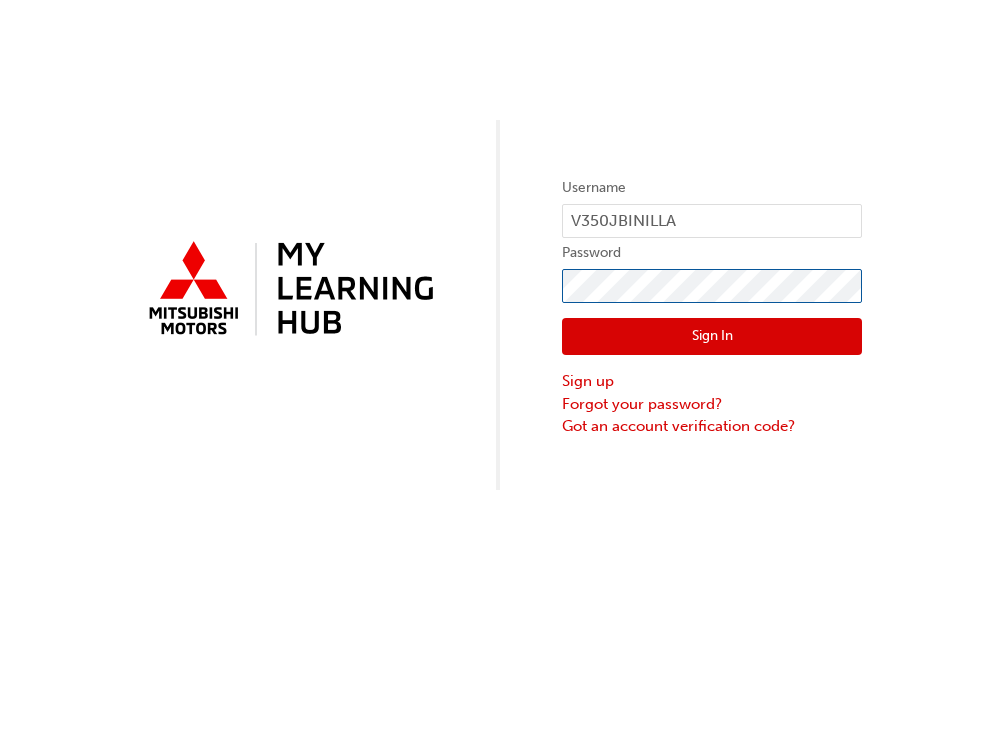 click on "Username [USERNAME] Password Sign In Sign up Forgot your password? Got an account verification code?" at bounding box center (500, 245) 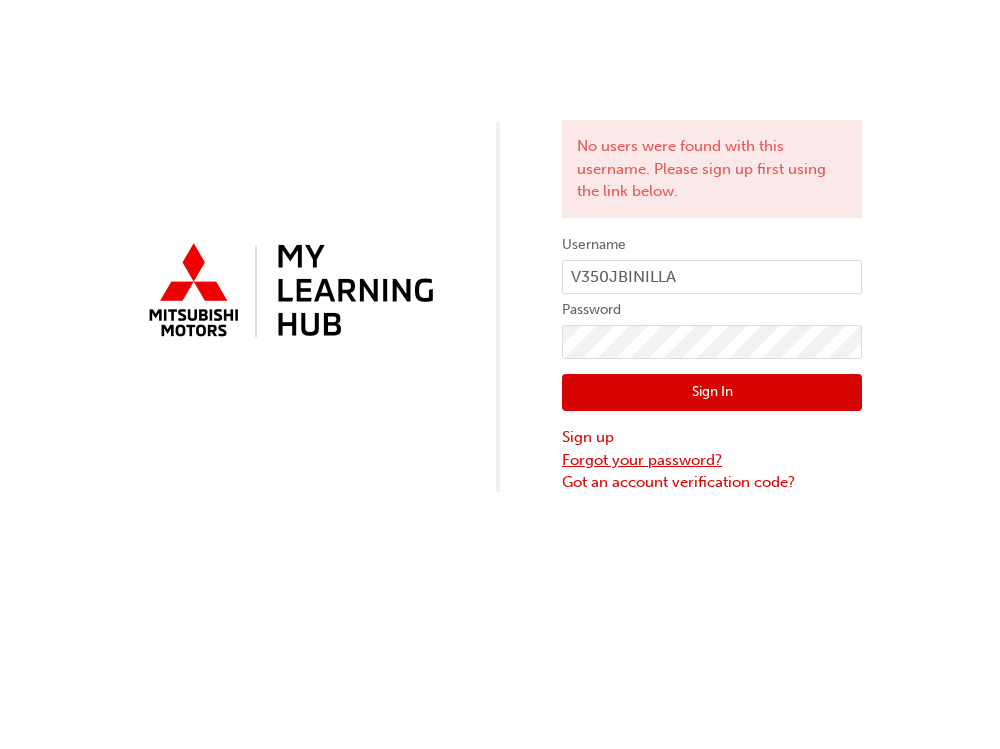 click on "Forgot your password?" at bounding box center [712, 460] 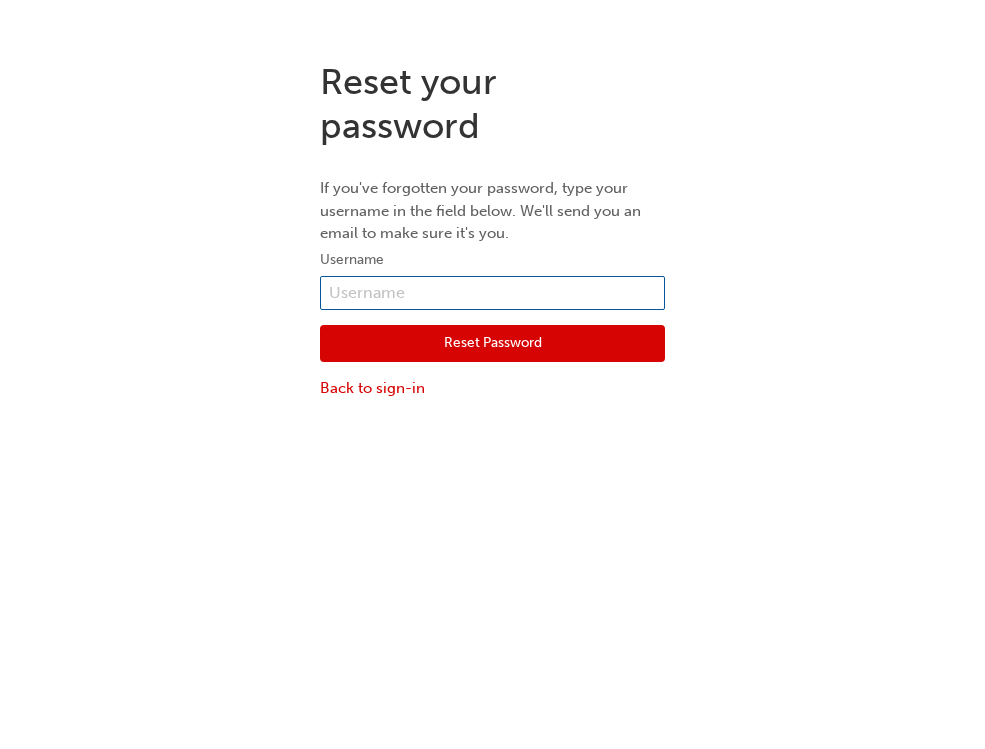 click at bounding box center (492, 293) 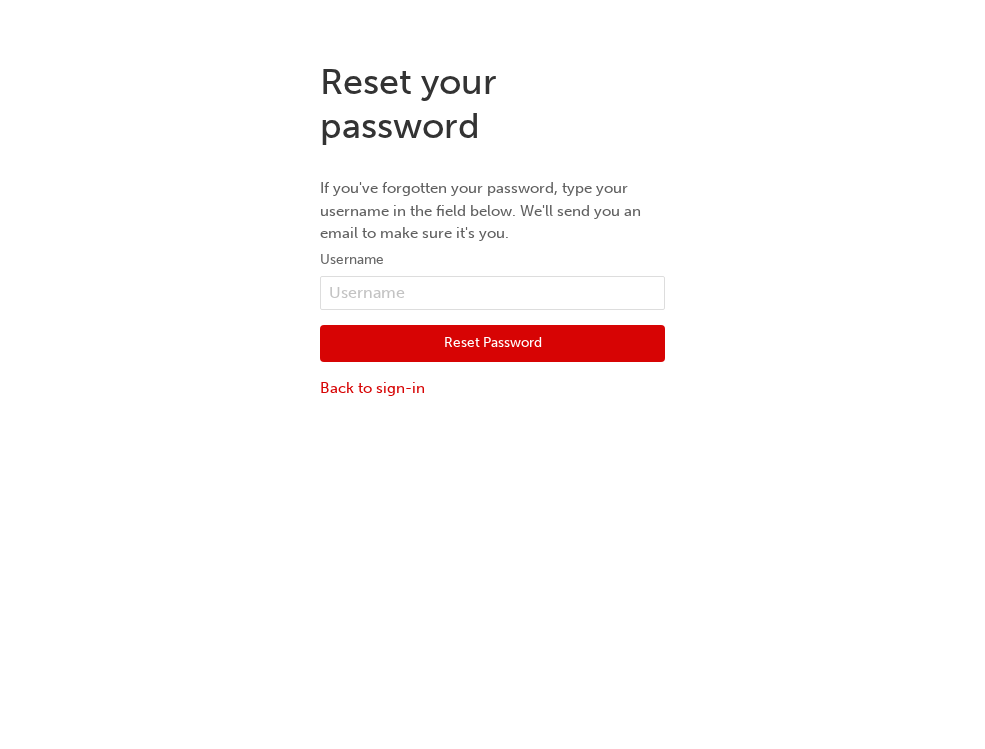 drag, startPoint x: 507, startPoint y: 488, endPoint x: 501, endPoint y: 473, distance: 16.155495 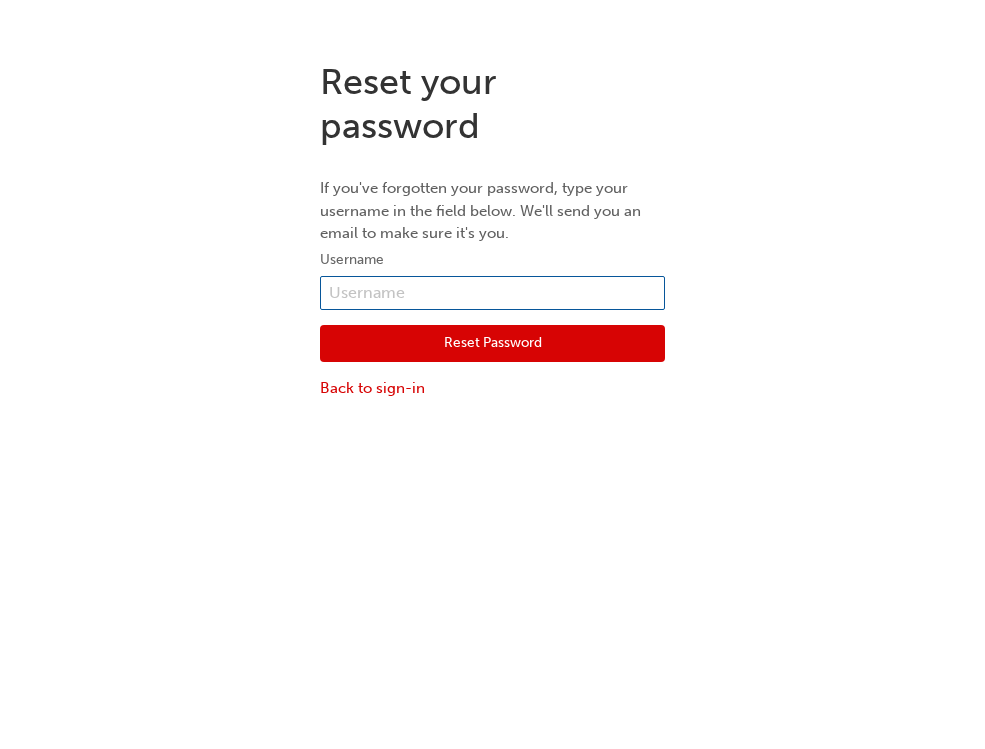 click at bounding box center [492, 293] 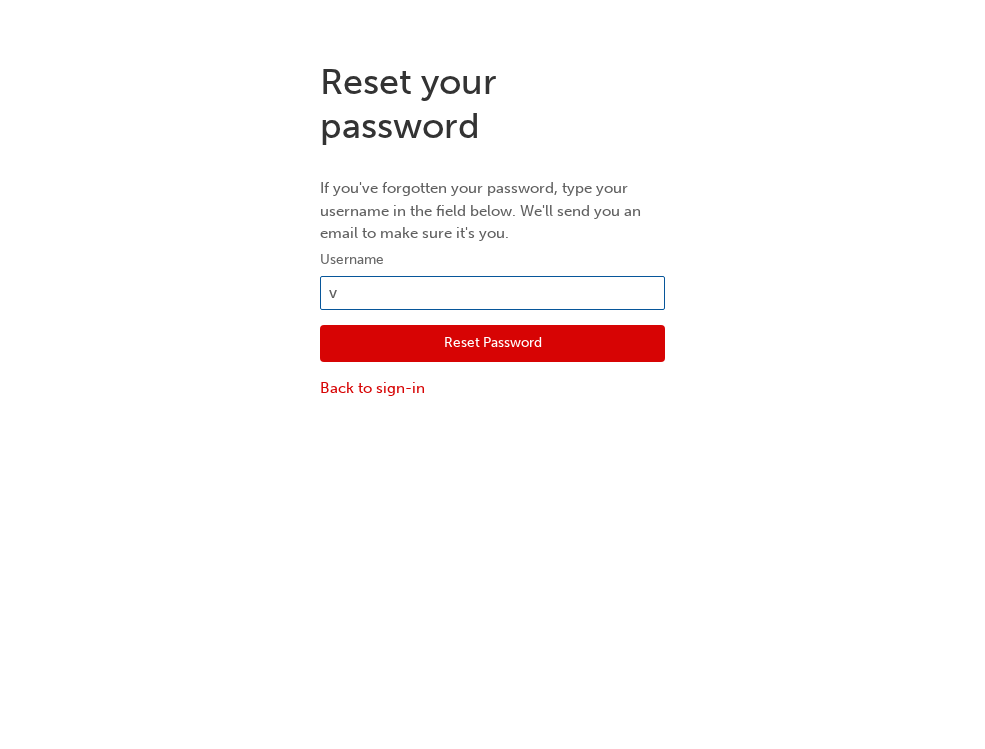 type on "V350JBINILLA" 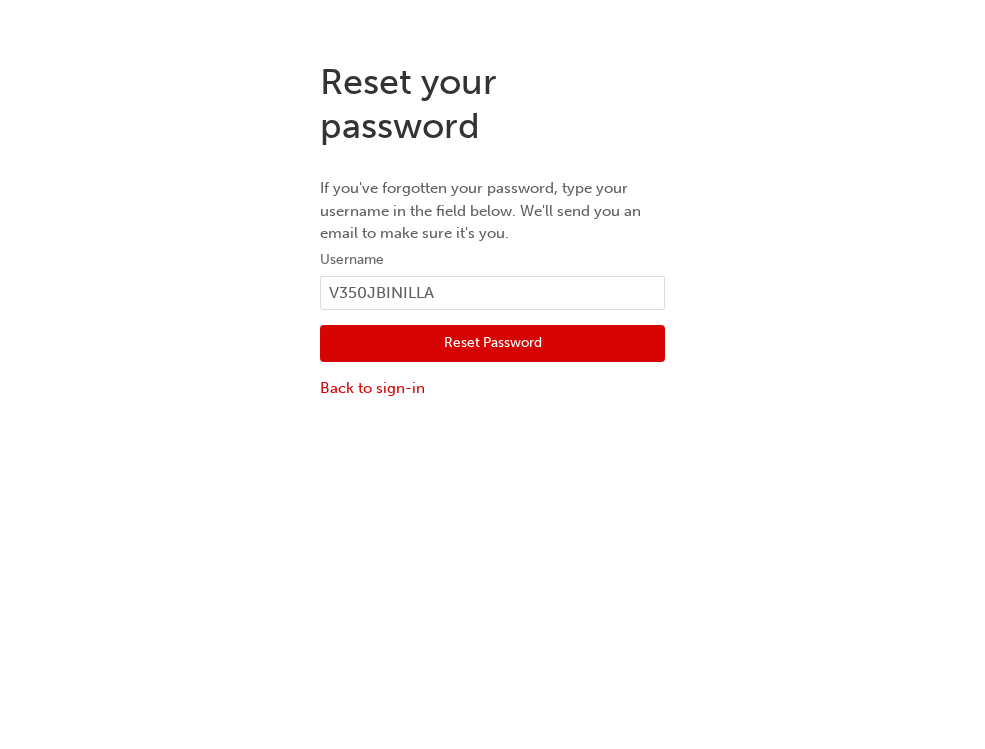 click on "Reset Password" at bounding box center [492, 344] 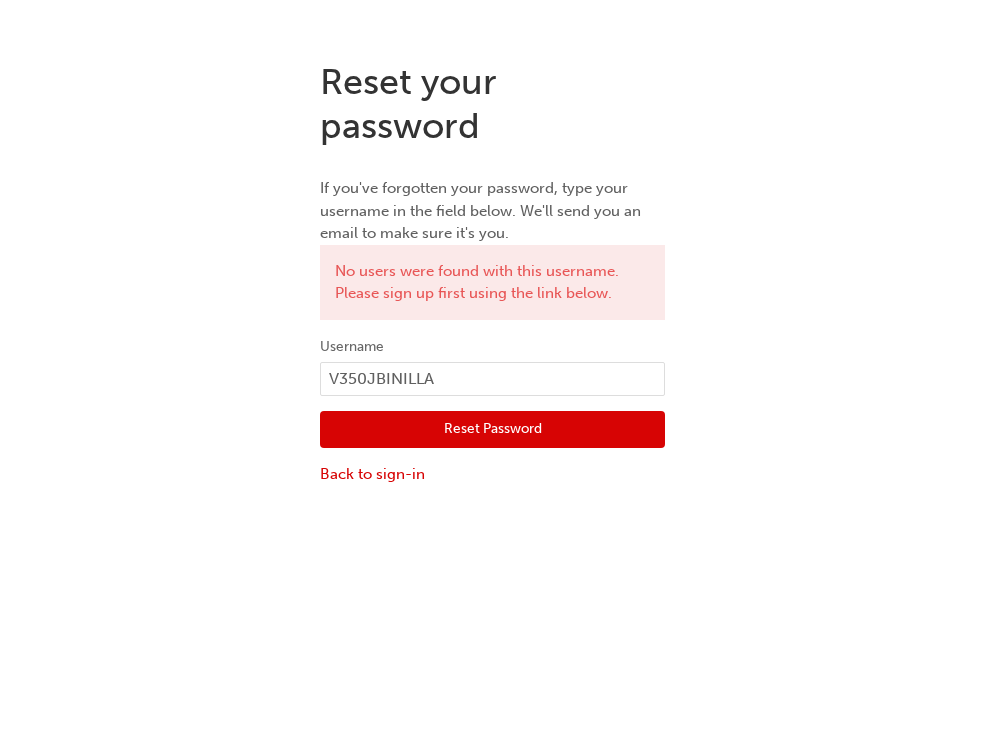 click on "Reset Password" at bounding box center (492, 430) 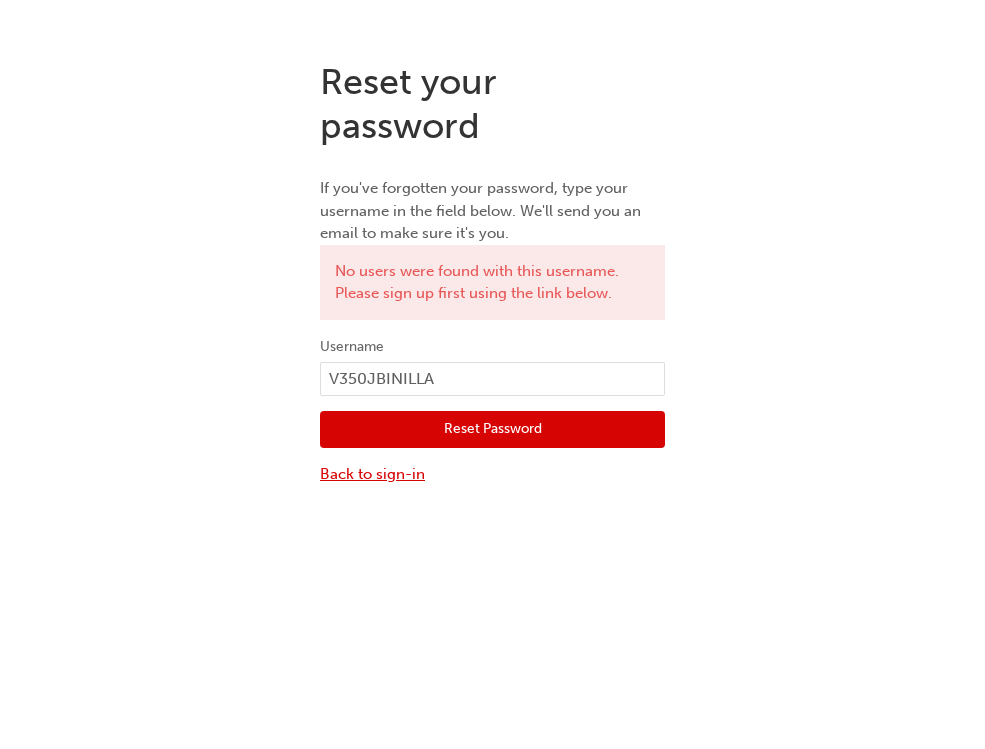 click on "Back to sign-in" at bounding box center [492, 474] 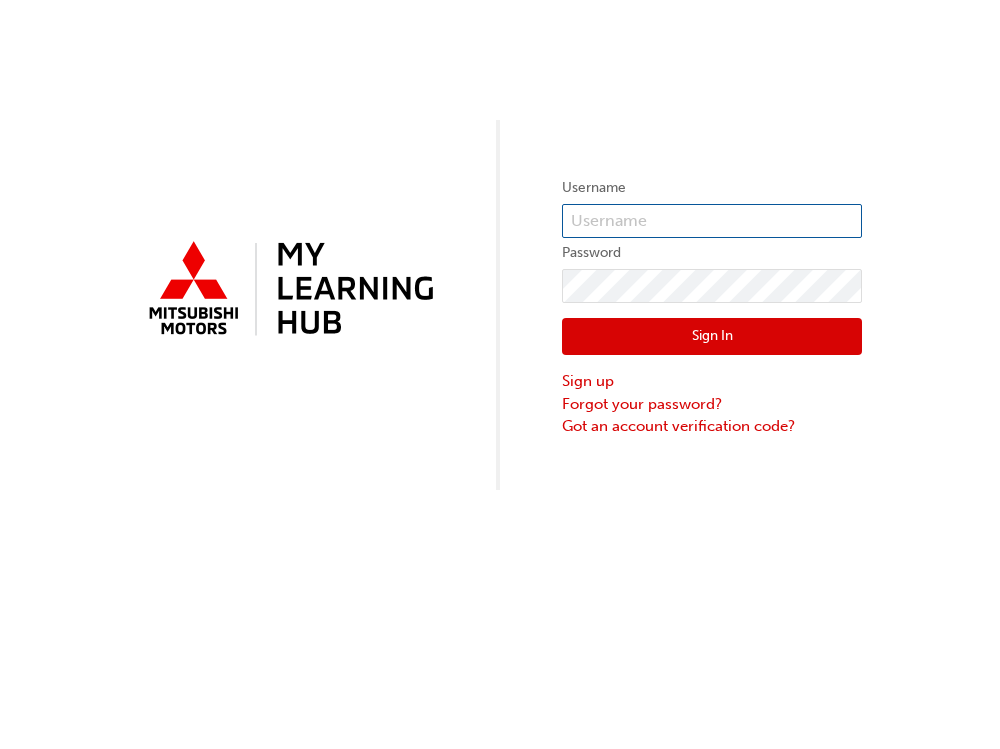 click at bounding box center (712, 221) 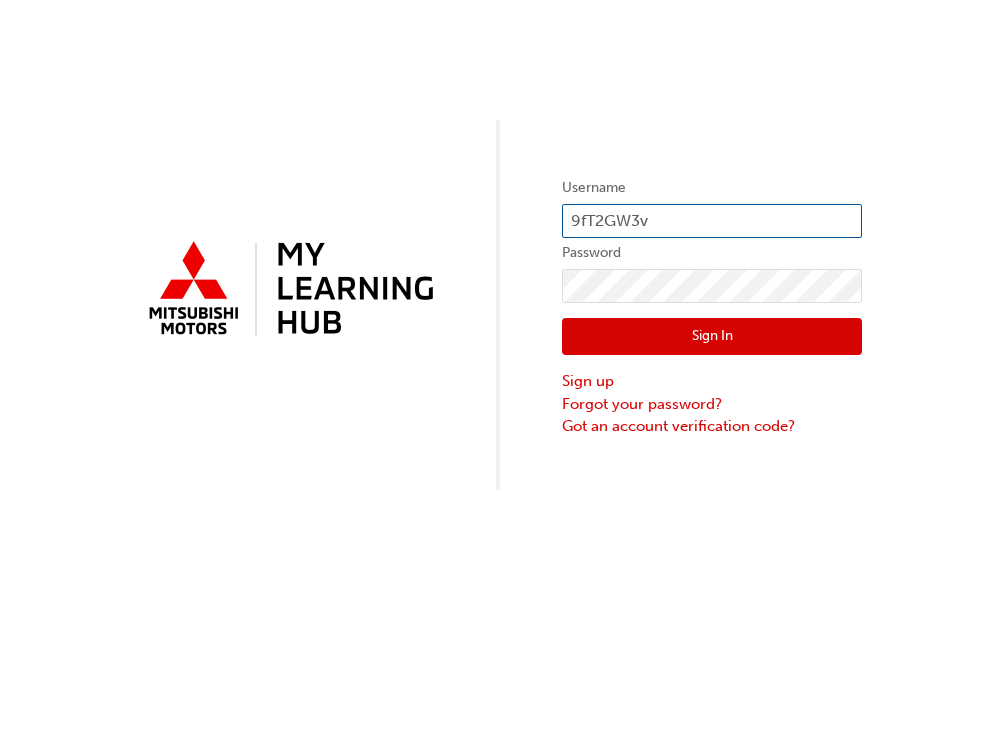type on "9fT2GW3v" 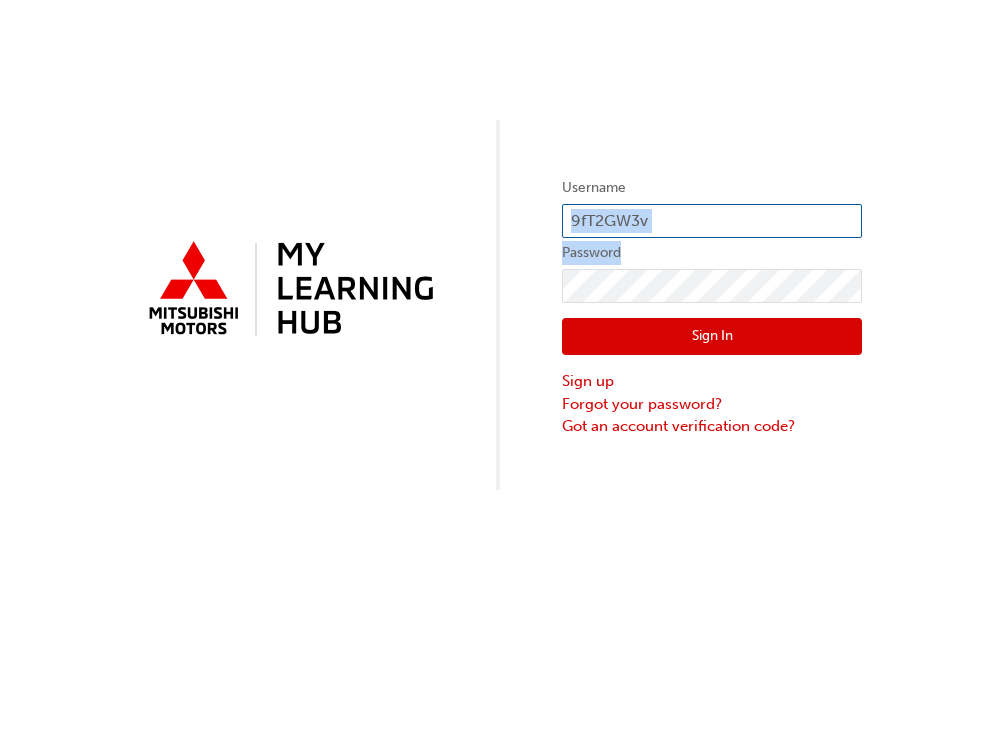 drag, startPoint x: 676, startPoint y: 230, endPoint x: 683, endPoint y: 221, distance: 11.401754 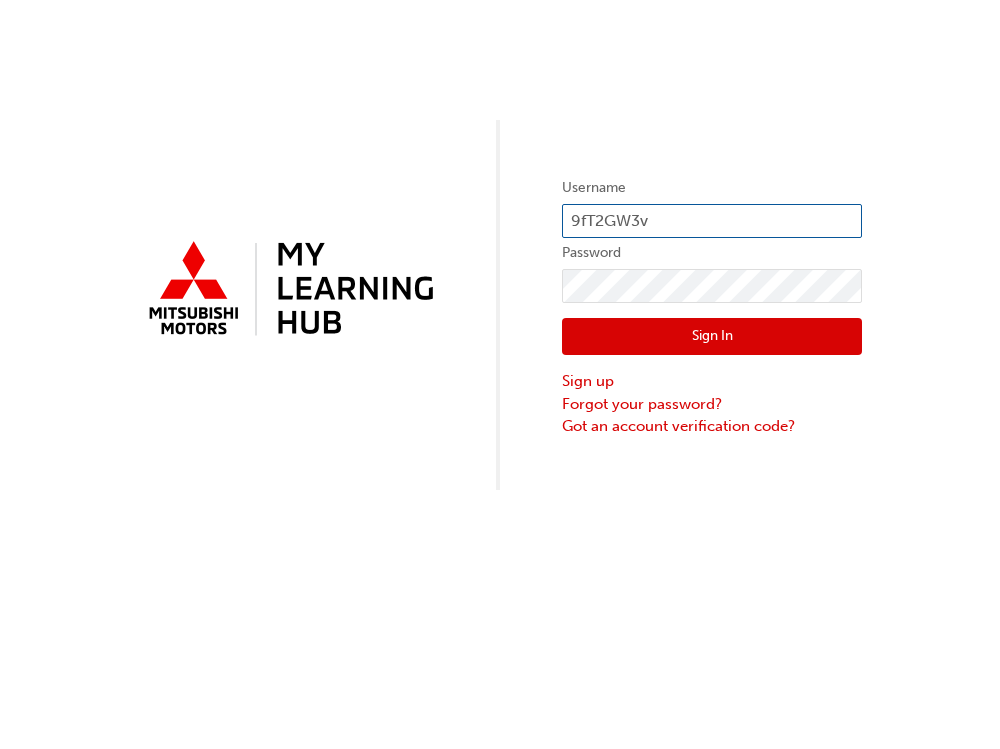 drag, startPoint x: 678, startPoint y: 222, endPoint x: 753, endPoint y: 110, distance: 134.79243 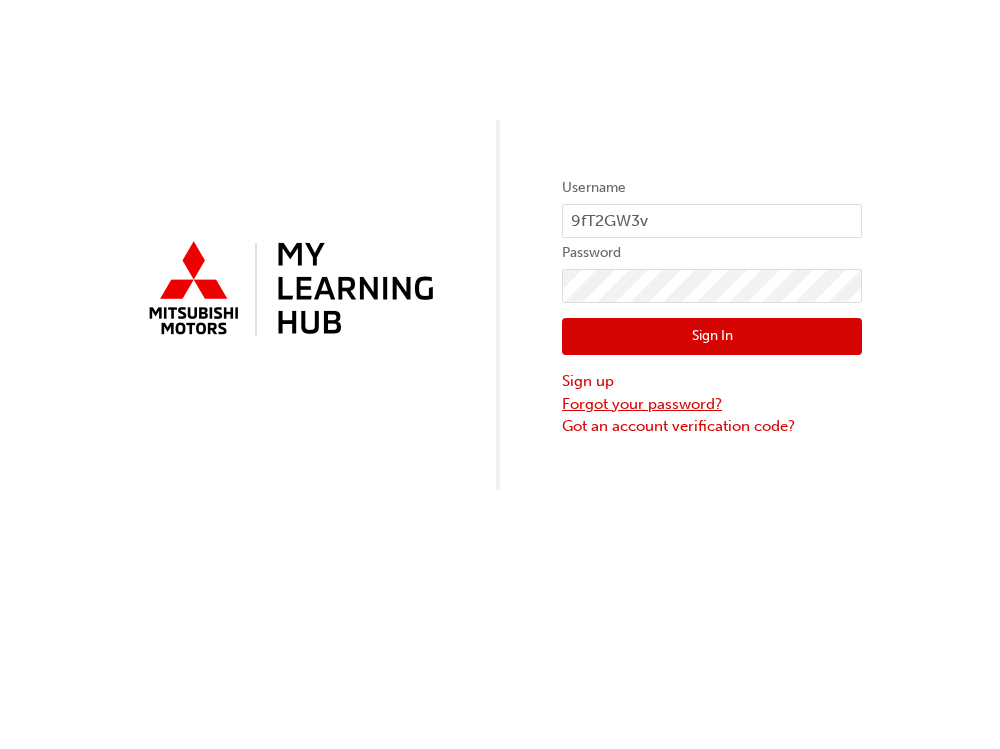 click on "Forgot your password?" at bounding box center [712, 404] 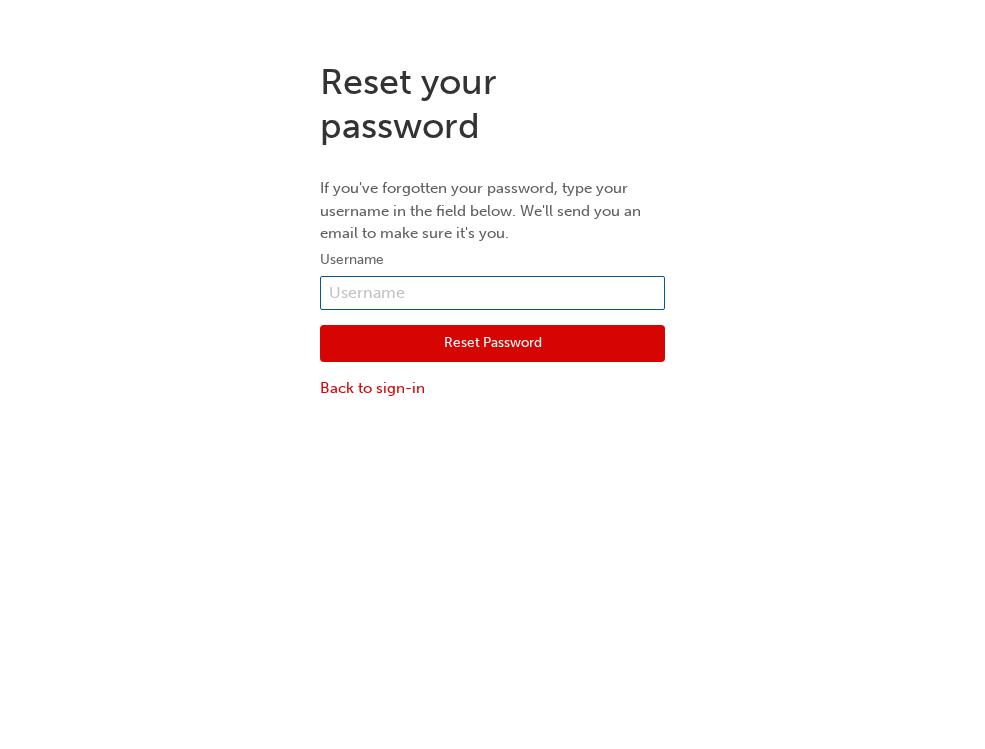 click at bounding box center [492, 293] 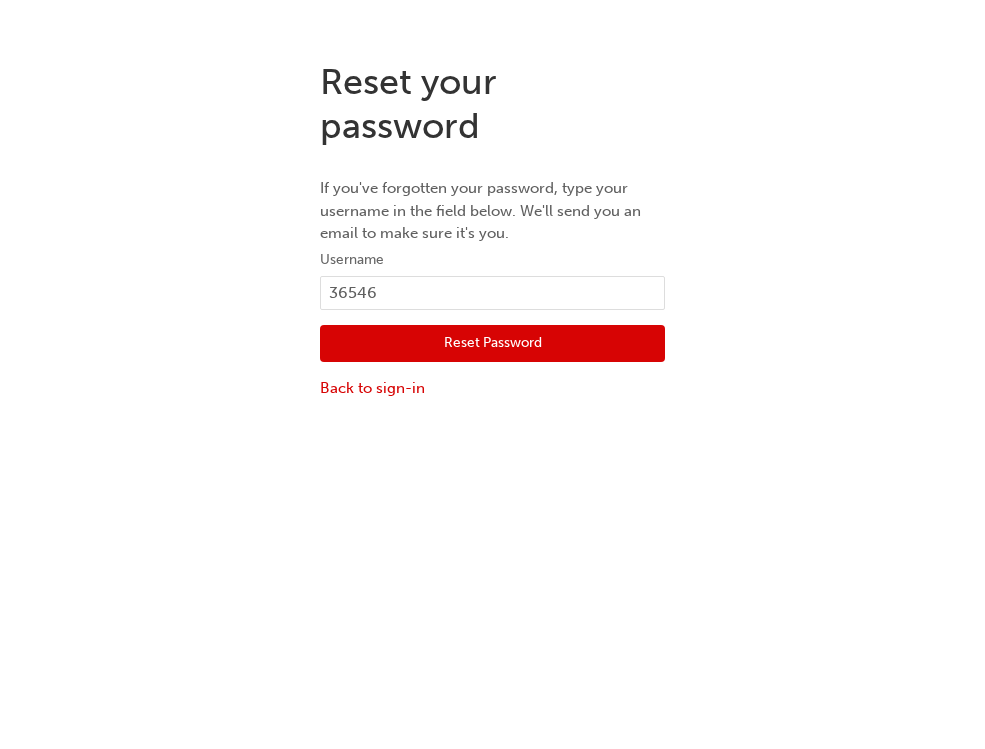 click on "Reset Password" at bounding box center [492, 344] 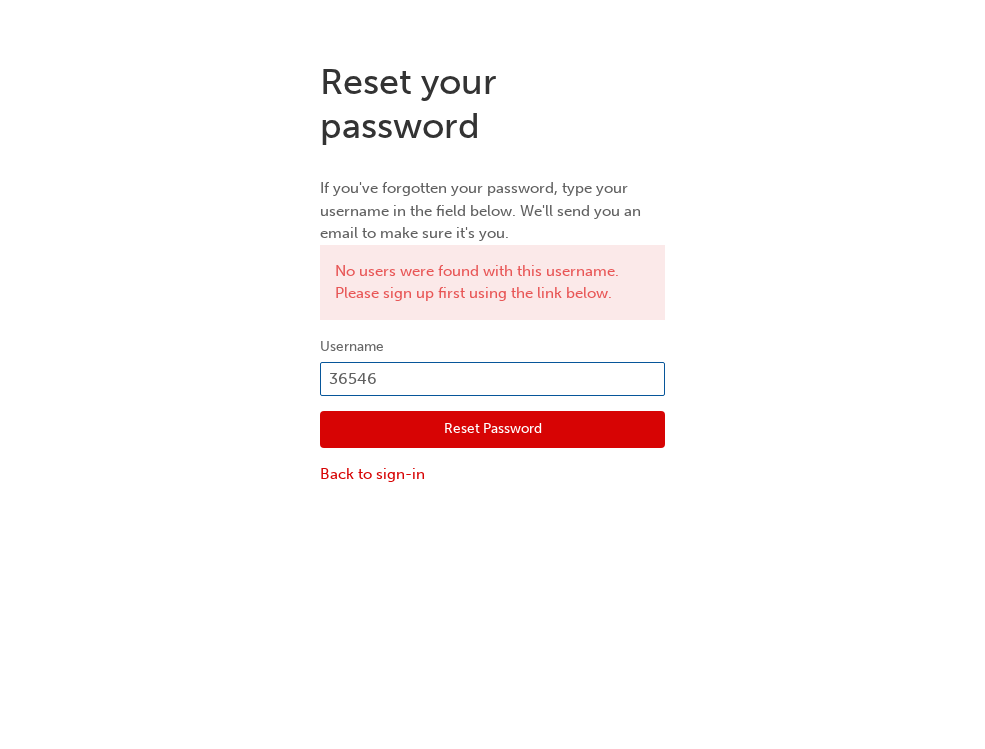 click on "36546" at bounding box center (492, 379) 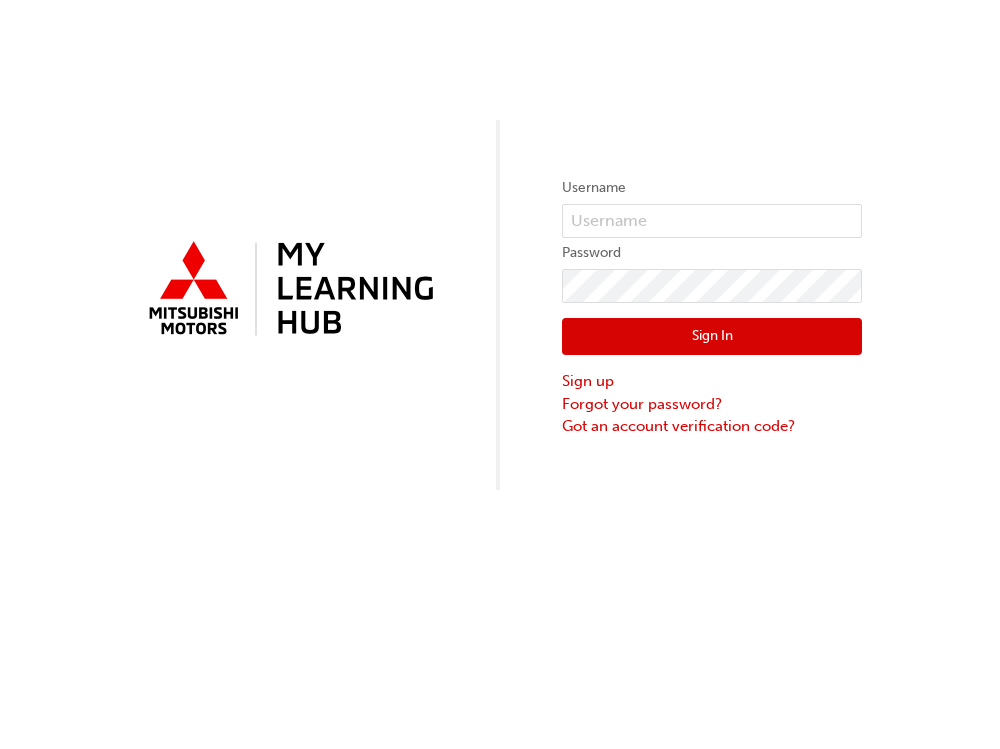 scroll, scrollTop: 0, scrollLeft: 0, axis: both 